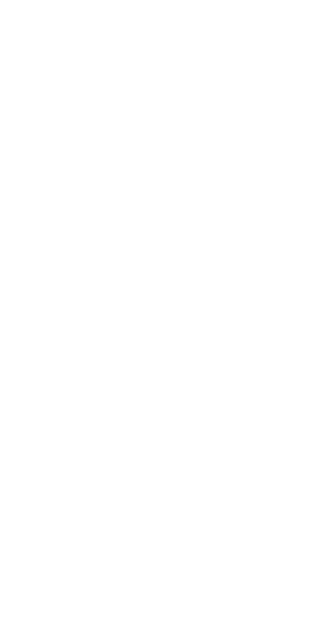 scroll, scrollTop: 0, scrollLeft: 0, axis: both 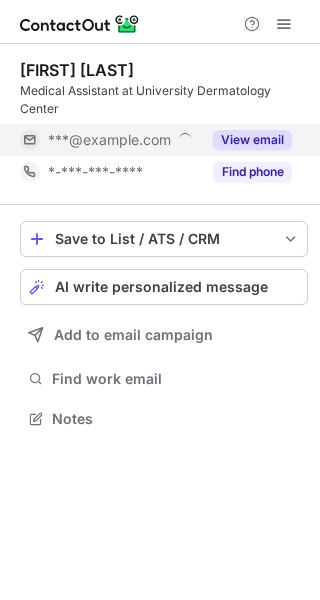 click on "View email" at bounding box center (252, 140) 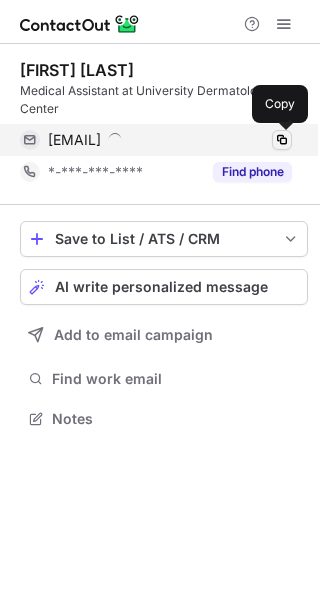 click at bounding box center (282, 140) 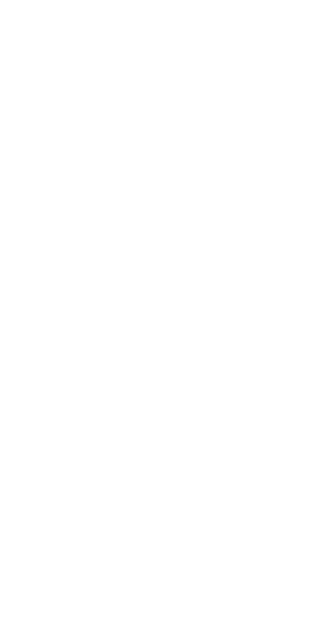 scroll, scrollTop: 0, scrollLeft: 0, axis: both 